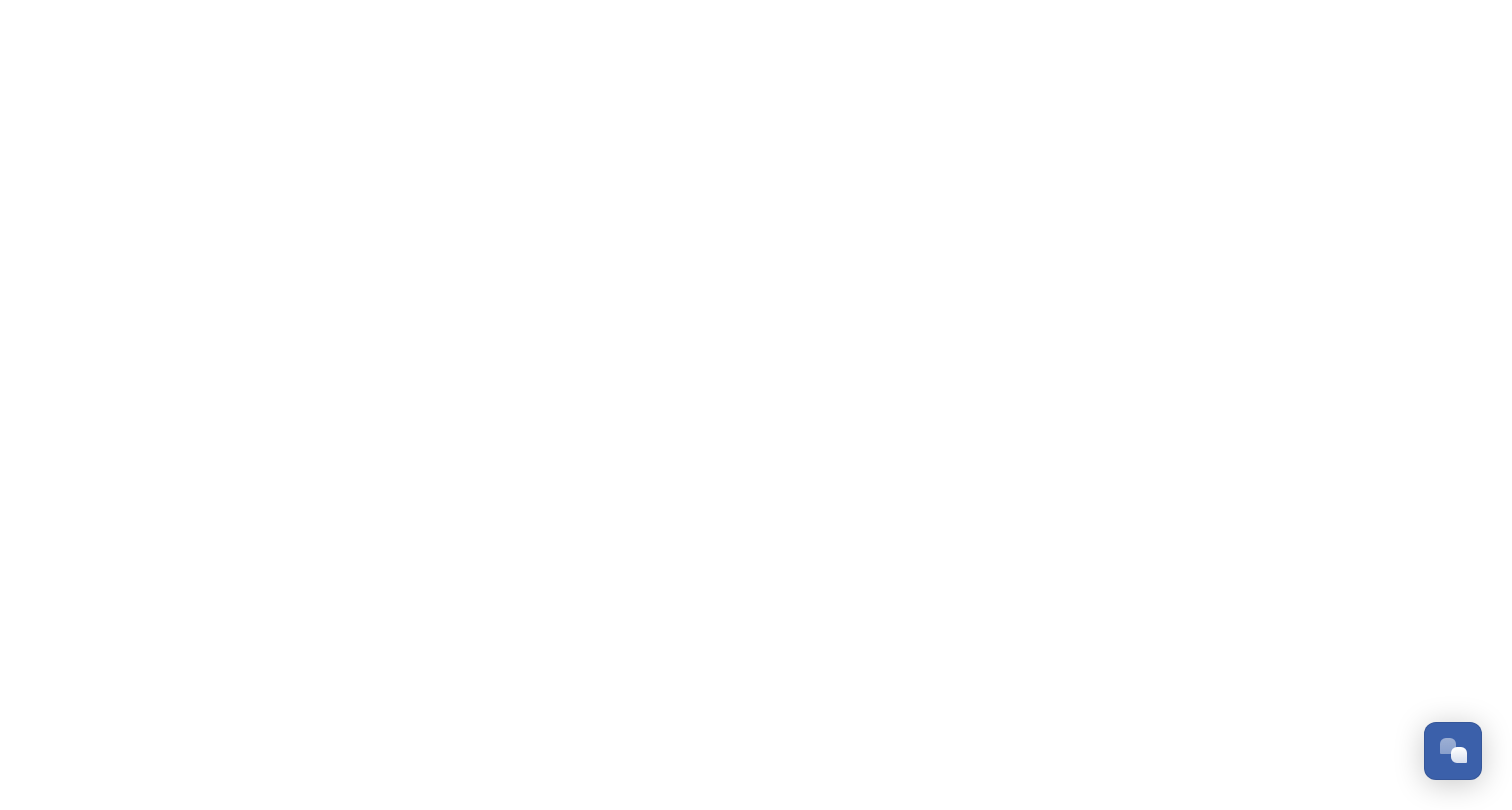 scroll, scrollTop: 0, scrollLeft: 0, axis: both 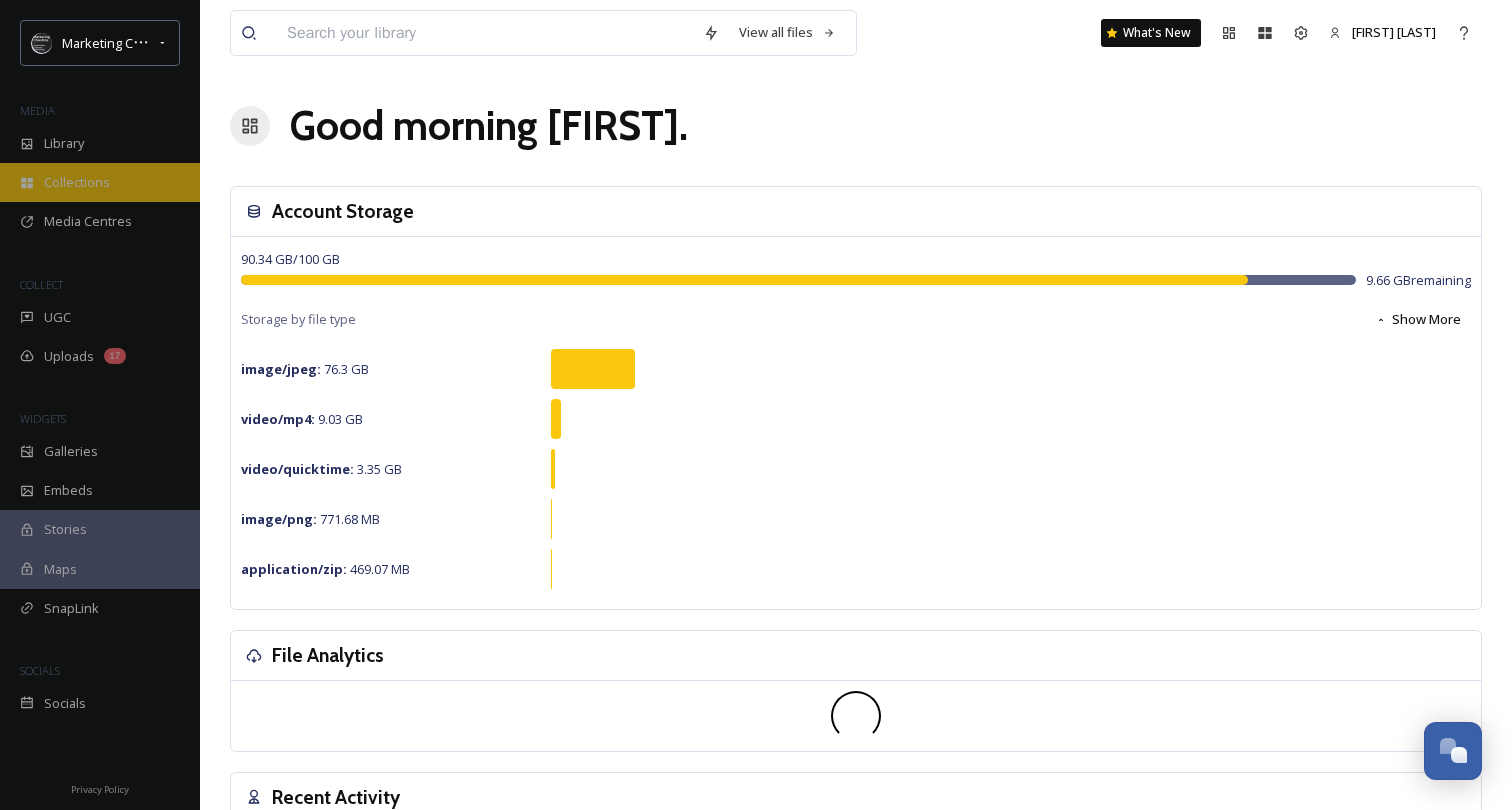 click on "Collections" at bounding box center (77, 182) 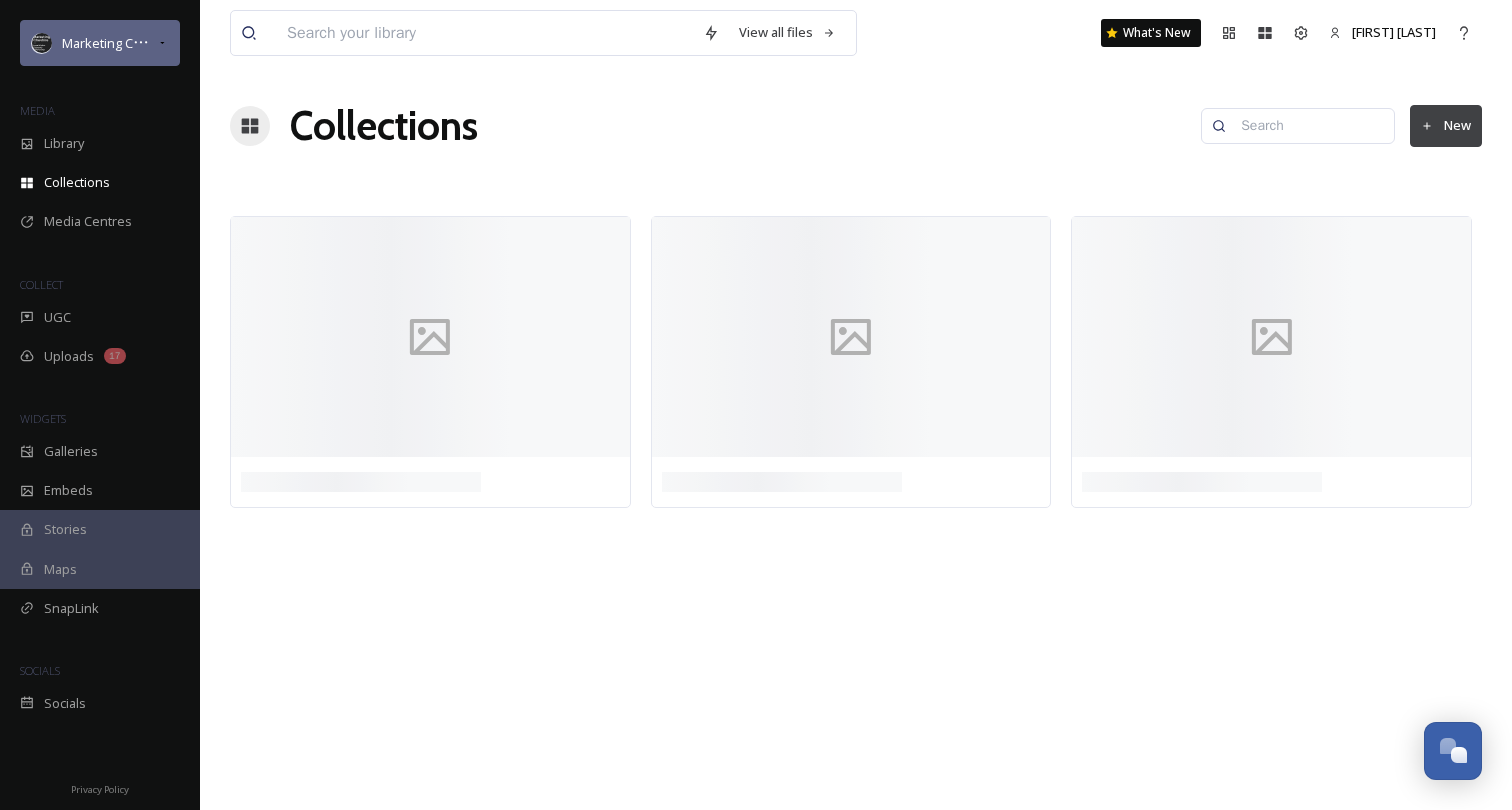 click on "Marketing Cheshire" at bounding box center [100, 43] 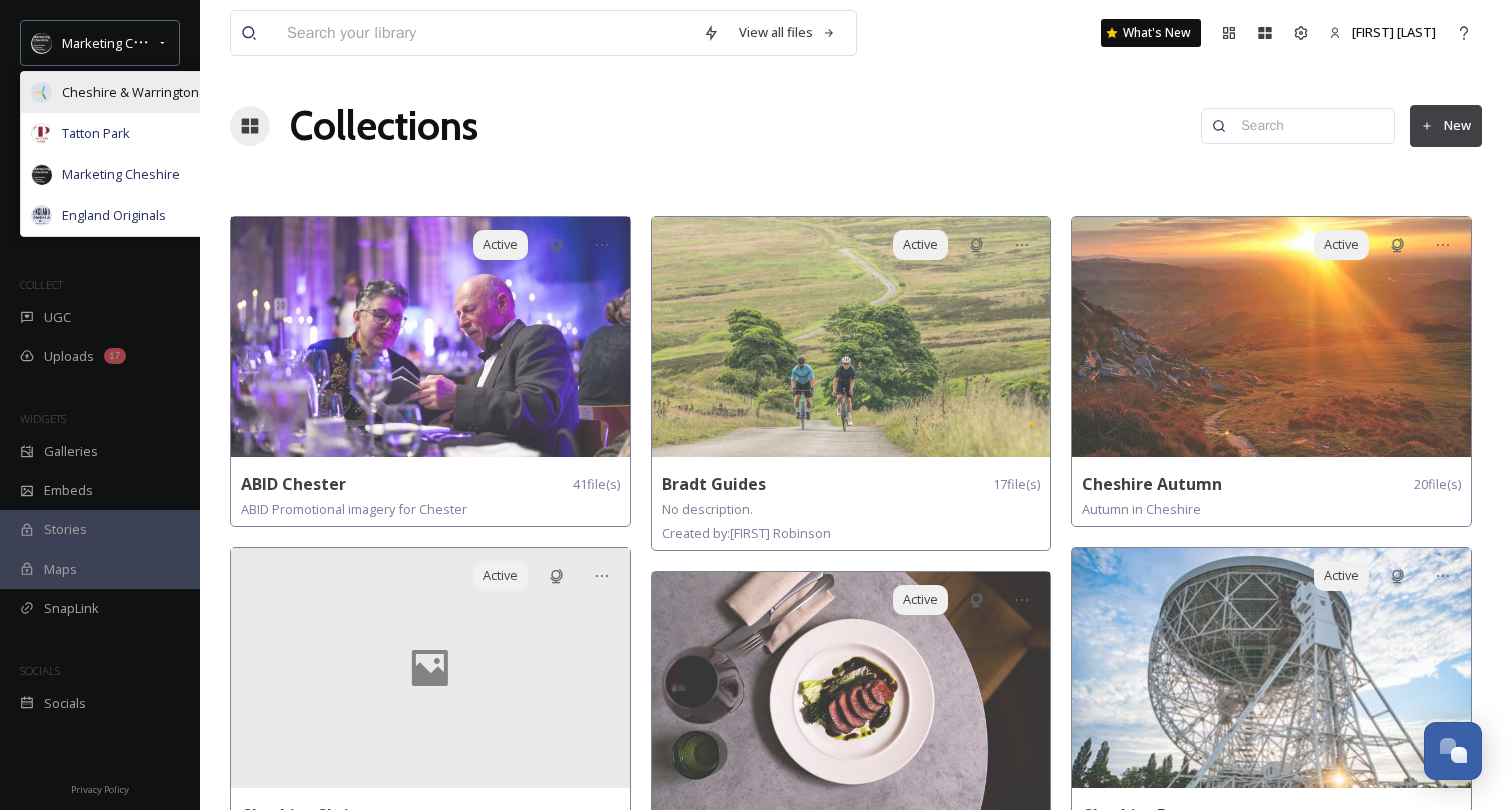 click on "Cheshire & Warrington LEP" at bounding box center (142, 92) 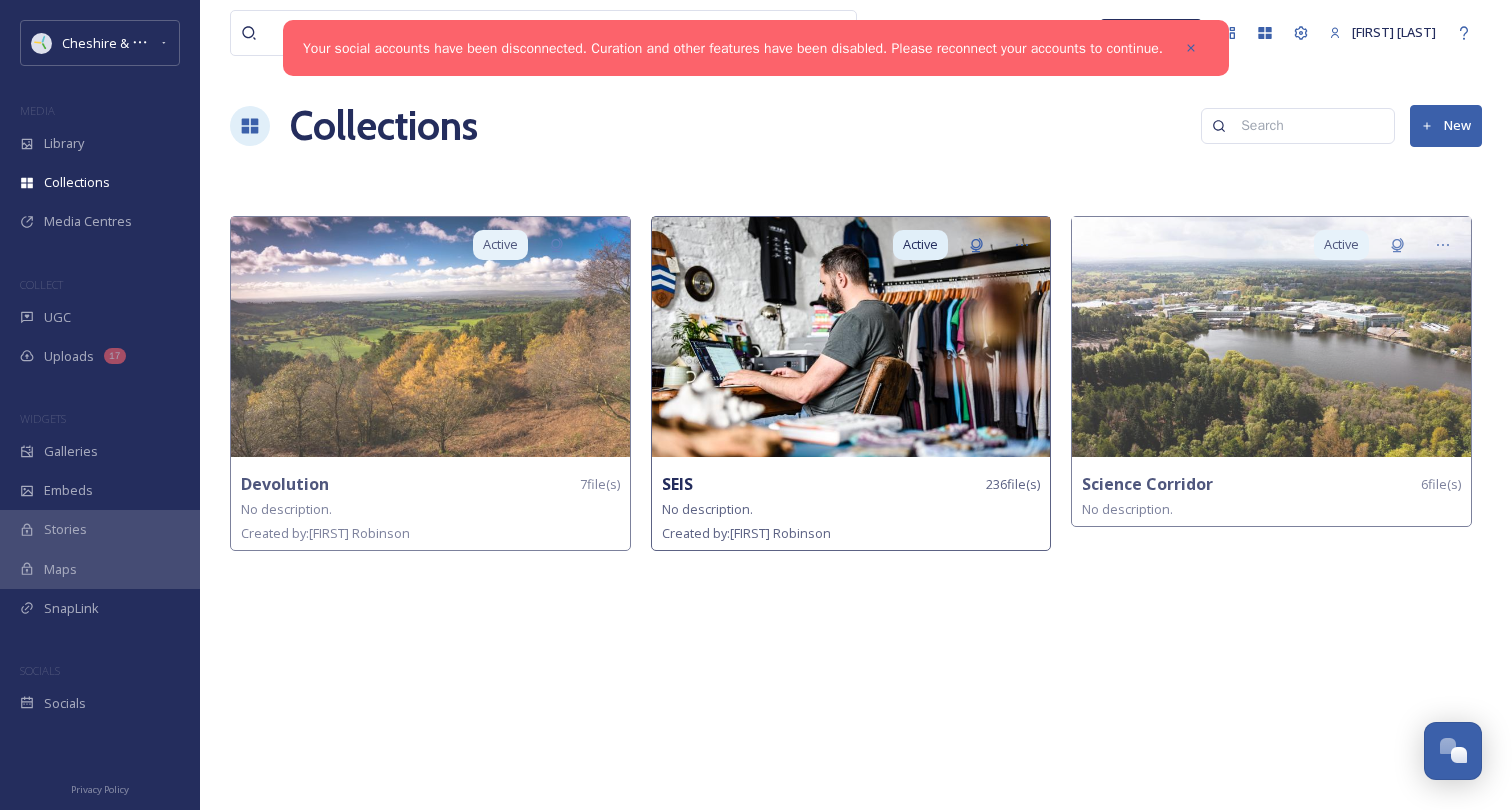 click at bounding box center [851, 337] 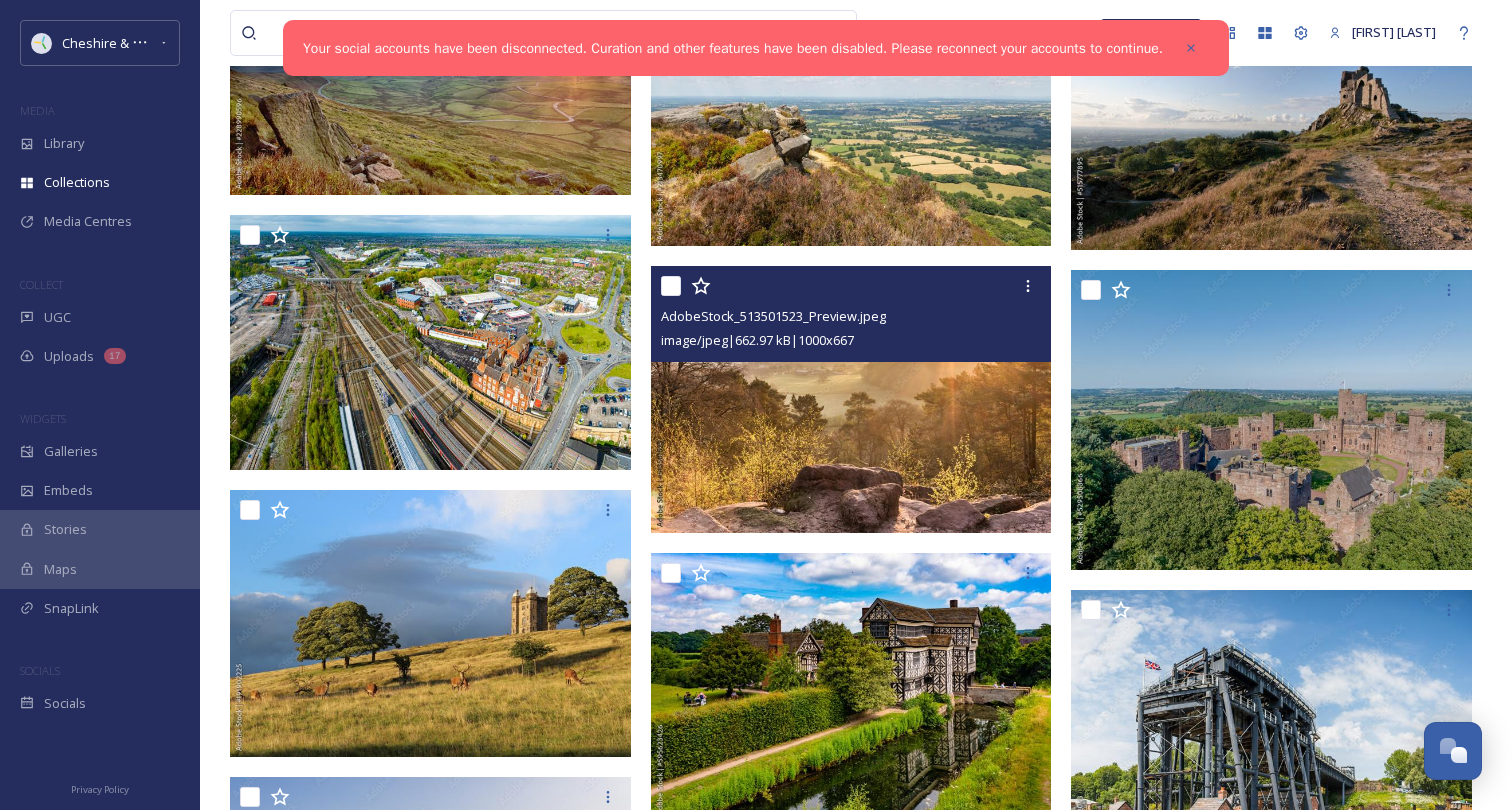 scroll, scrollTop: 426, scrollLeft: 0, axis: vertical 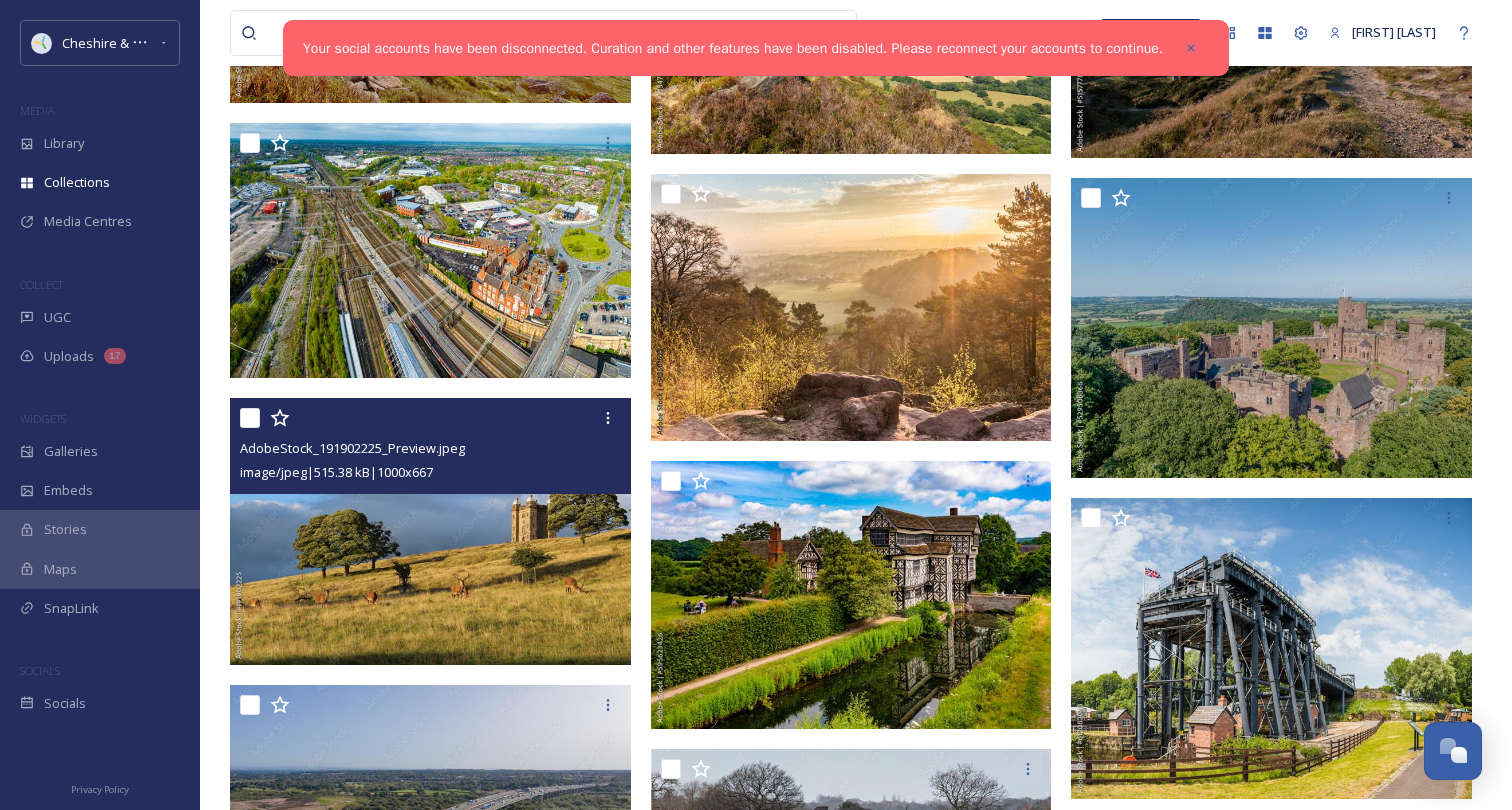 click at bounding box center [430, 532] 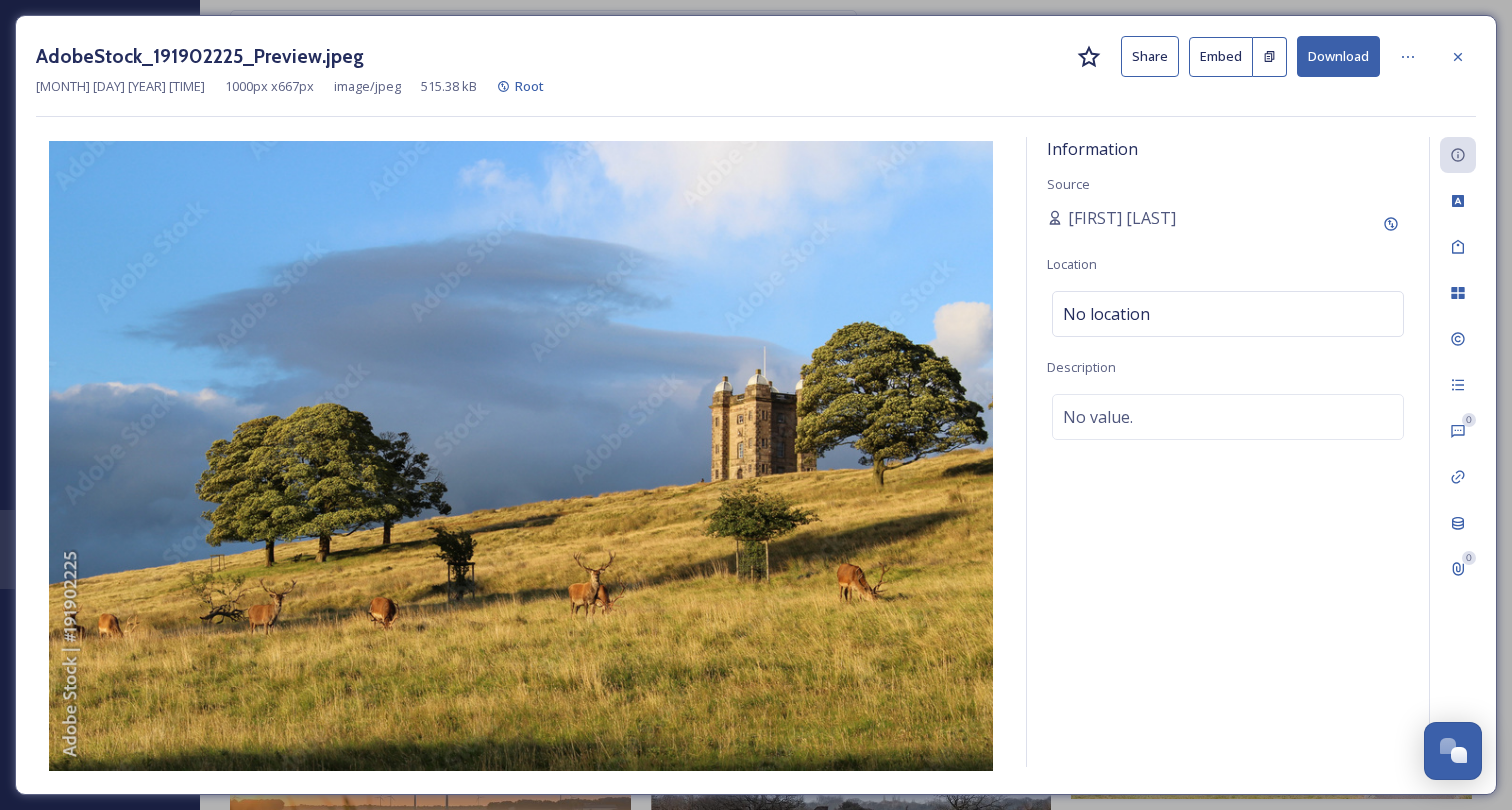 click on "[MONTH] [DAY] [YEAR] [TIME] [DIMENSIONS] [TYPE] [SIZE] [SOURCE] [NAME] [LOCATION] [DESCRIPTION] [VALUE] [NUMBER] [NUMBER]" at bounding box center [756, 405] 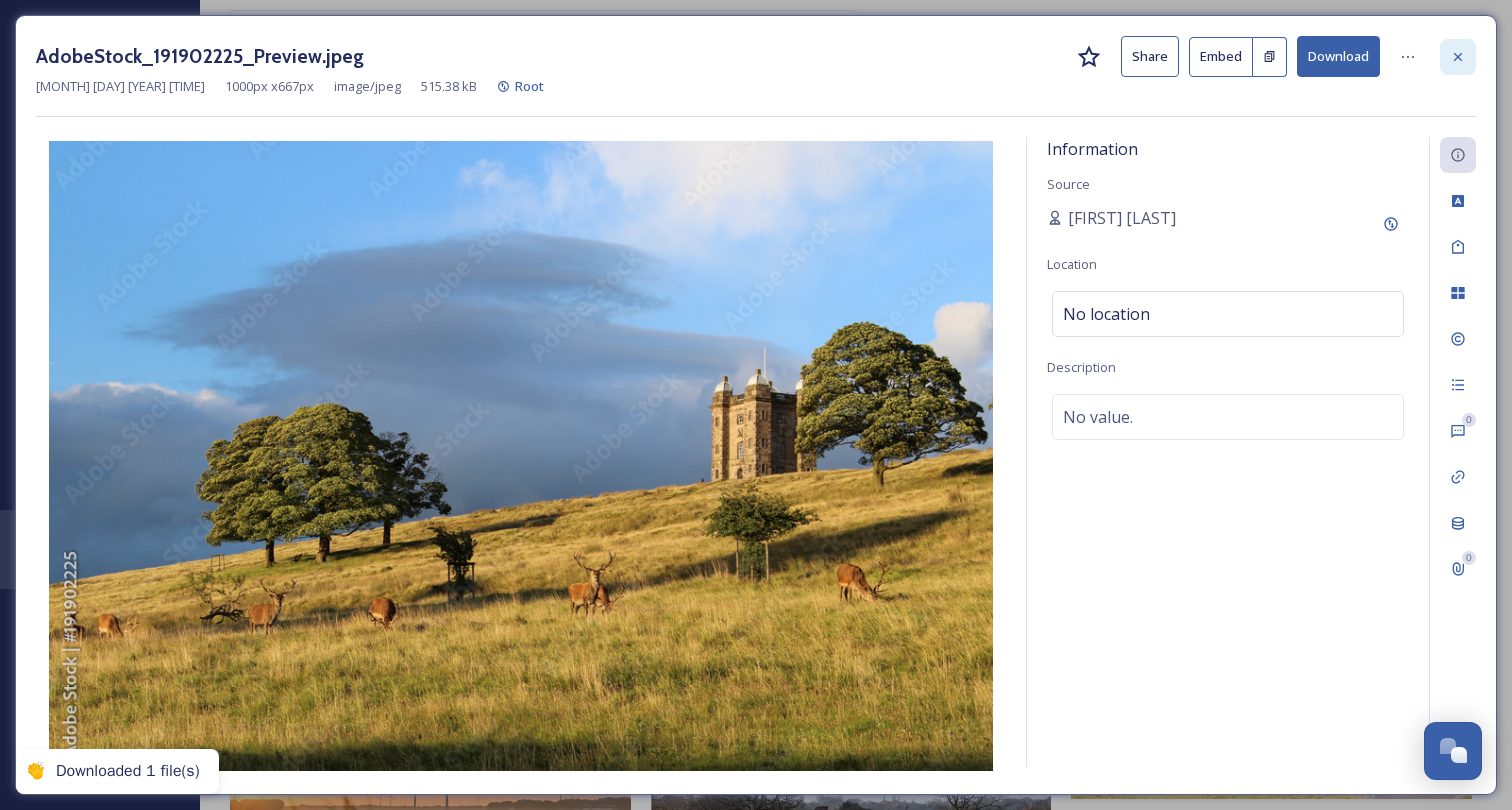 click 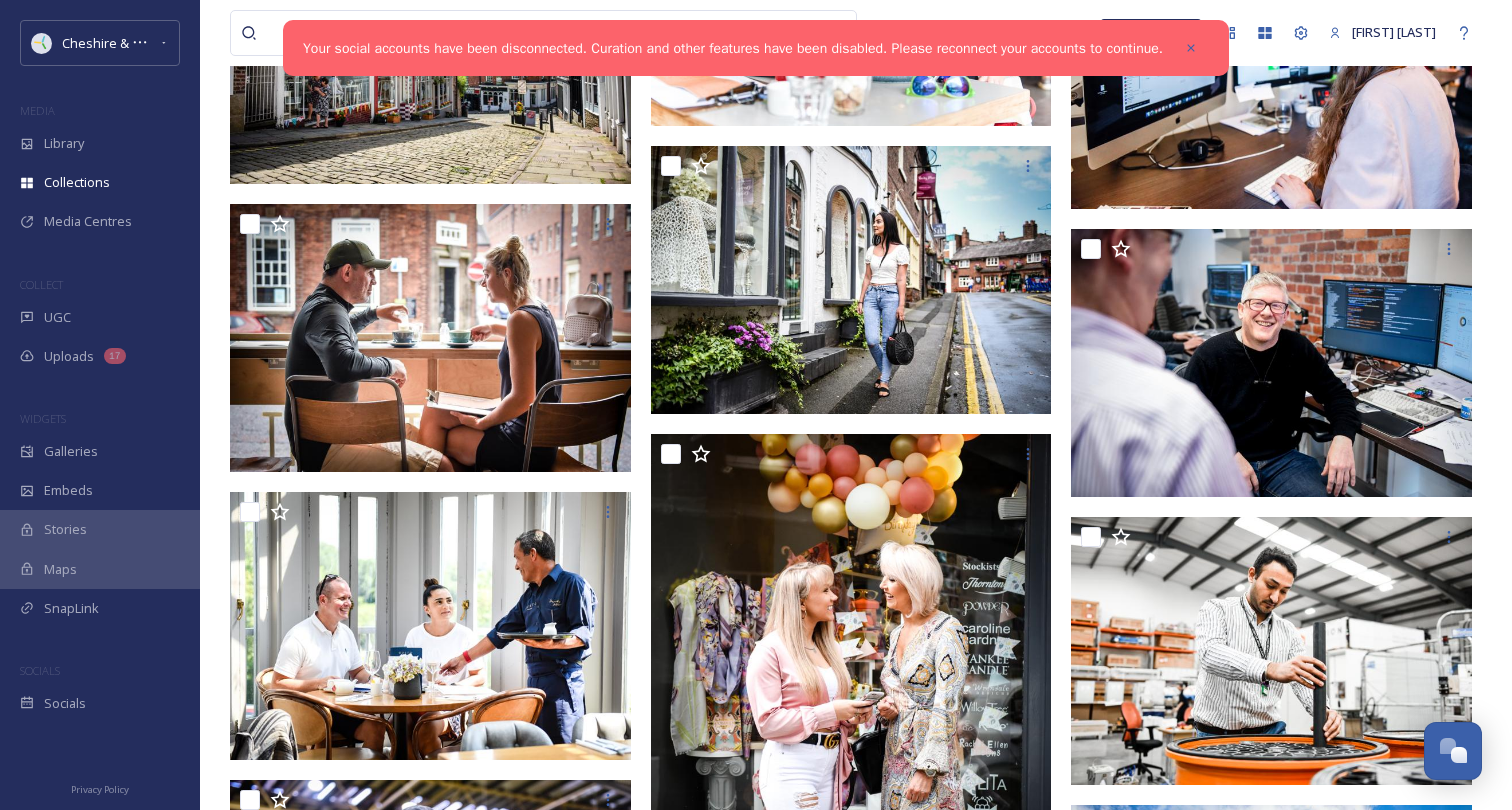 scroll, scrollTop: 11787, scrollLeft: 0, axis: vertical 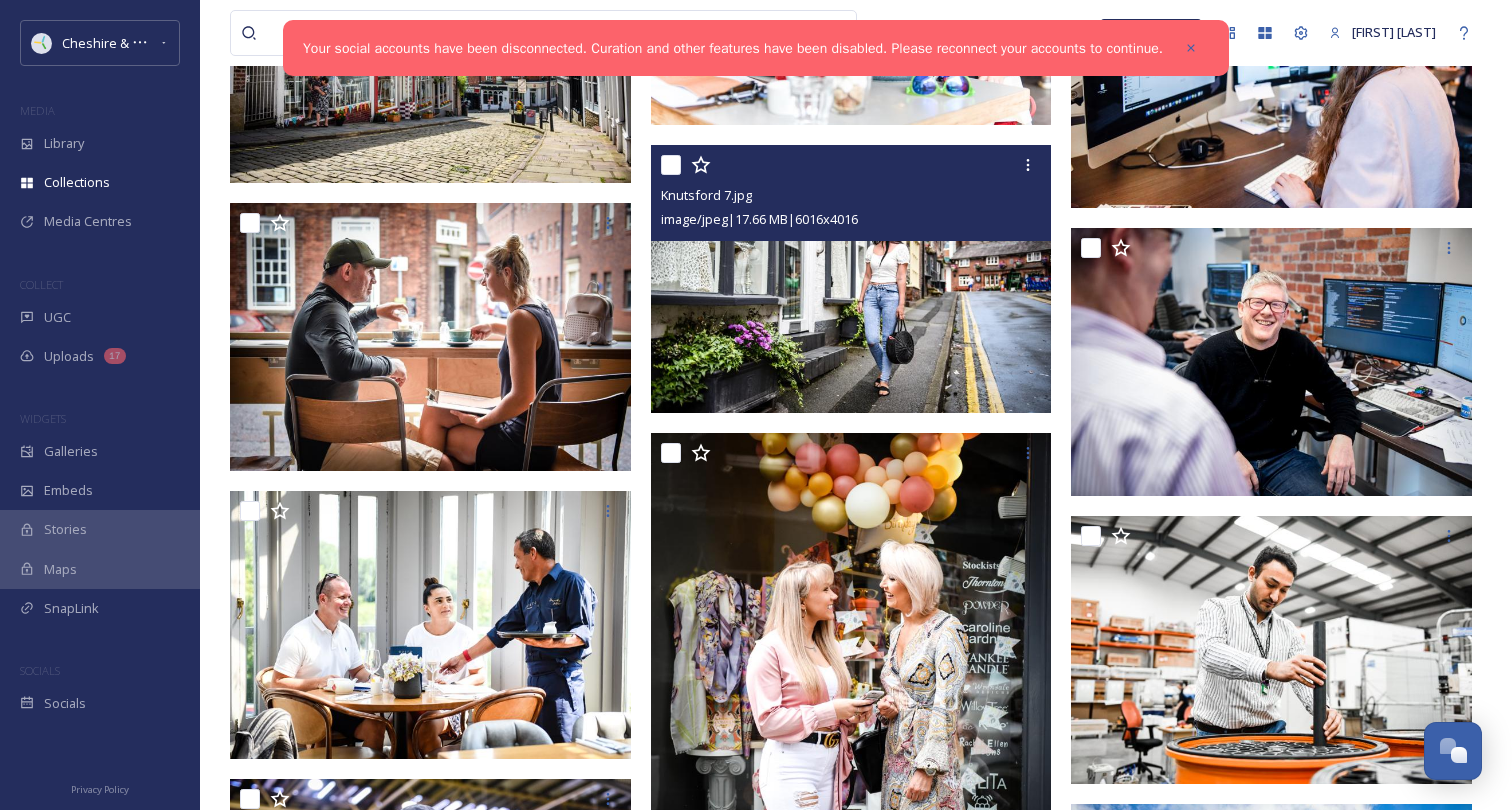 click at bounding box center (851, 279) 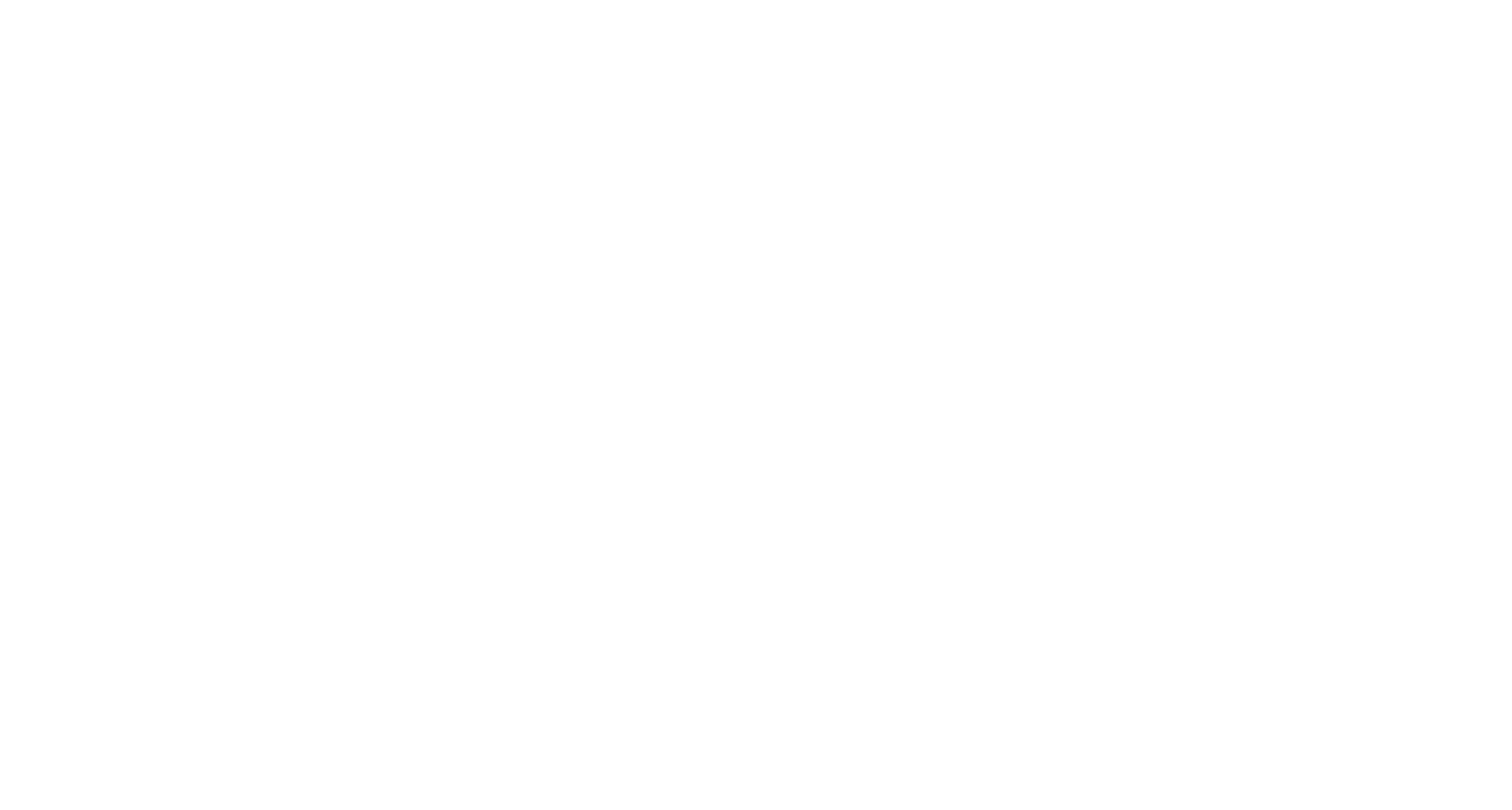scroll, scrollTop: 11542, scrollLeft: 0, axis: vertical 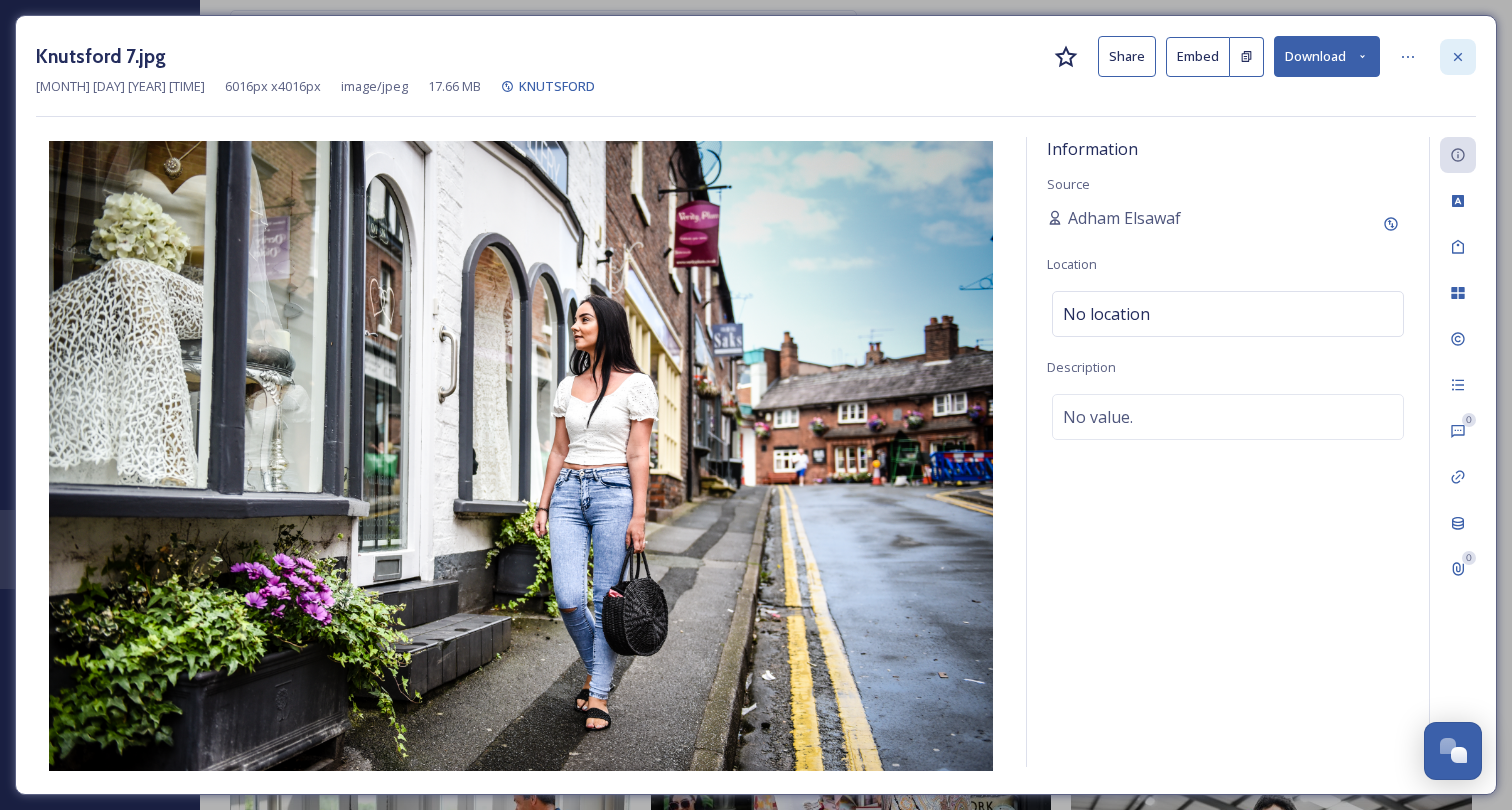 click 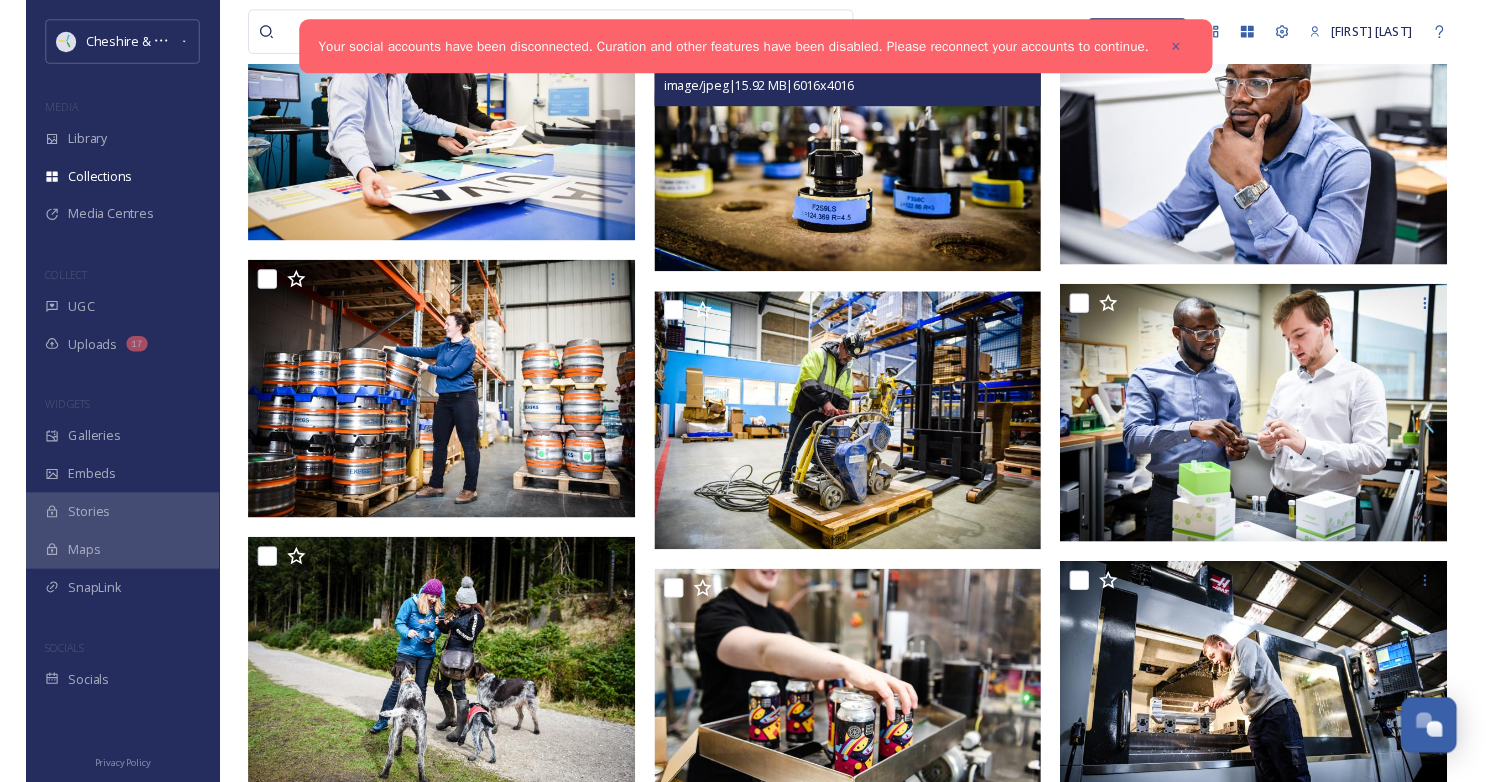 scroll, scrollTop: 17065, scrollLeft: 0, axis: vertical 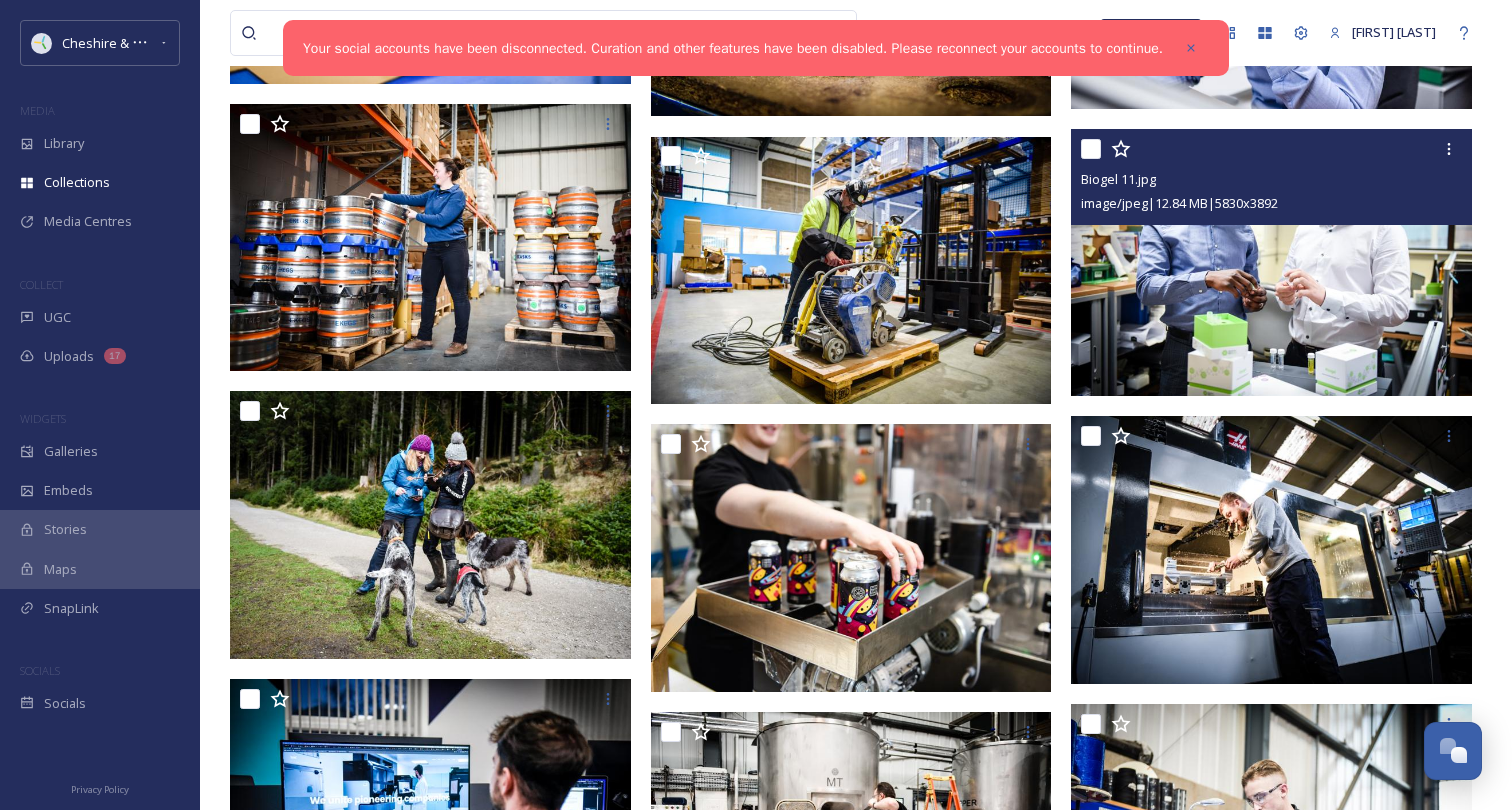 click at bounding box center (1271, 263) 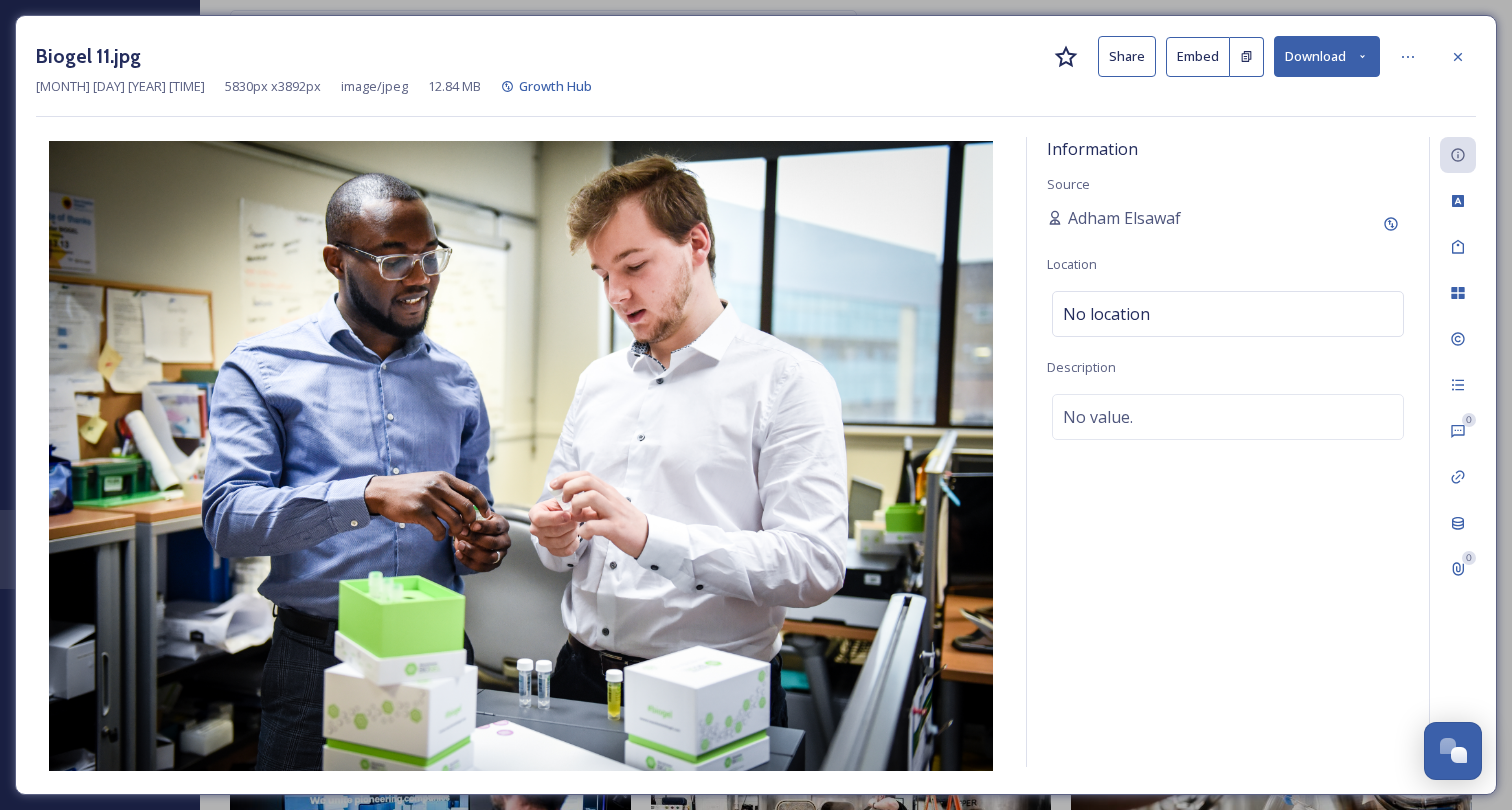 click on "Download" at bounding box center (1327, 56) 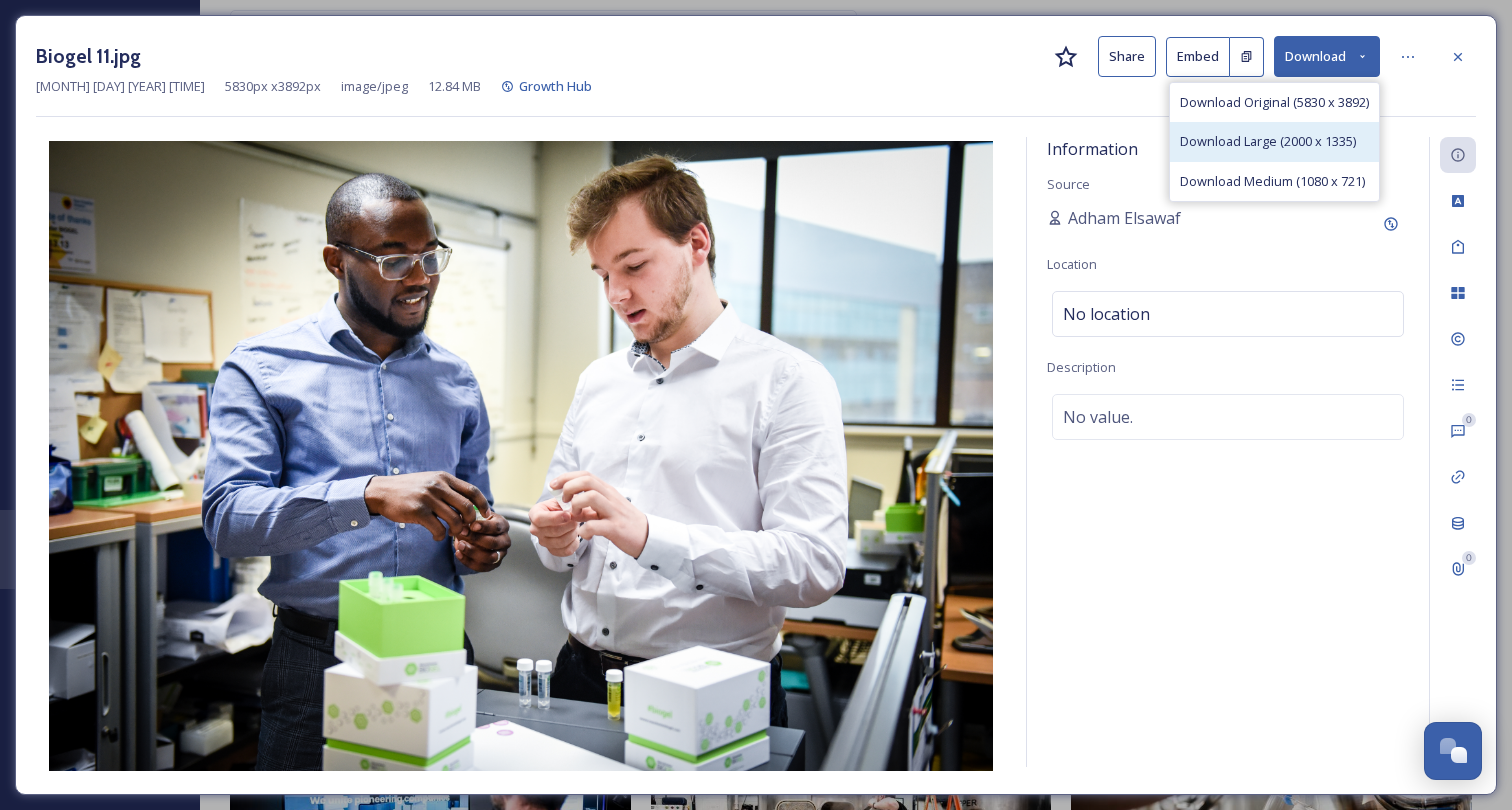 click on "Download Large (2000 x 1335)" at bounding box center [1274, 141] 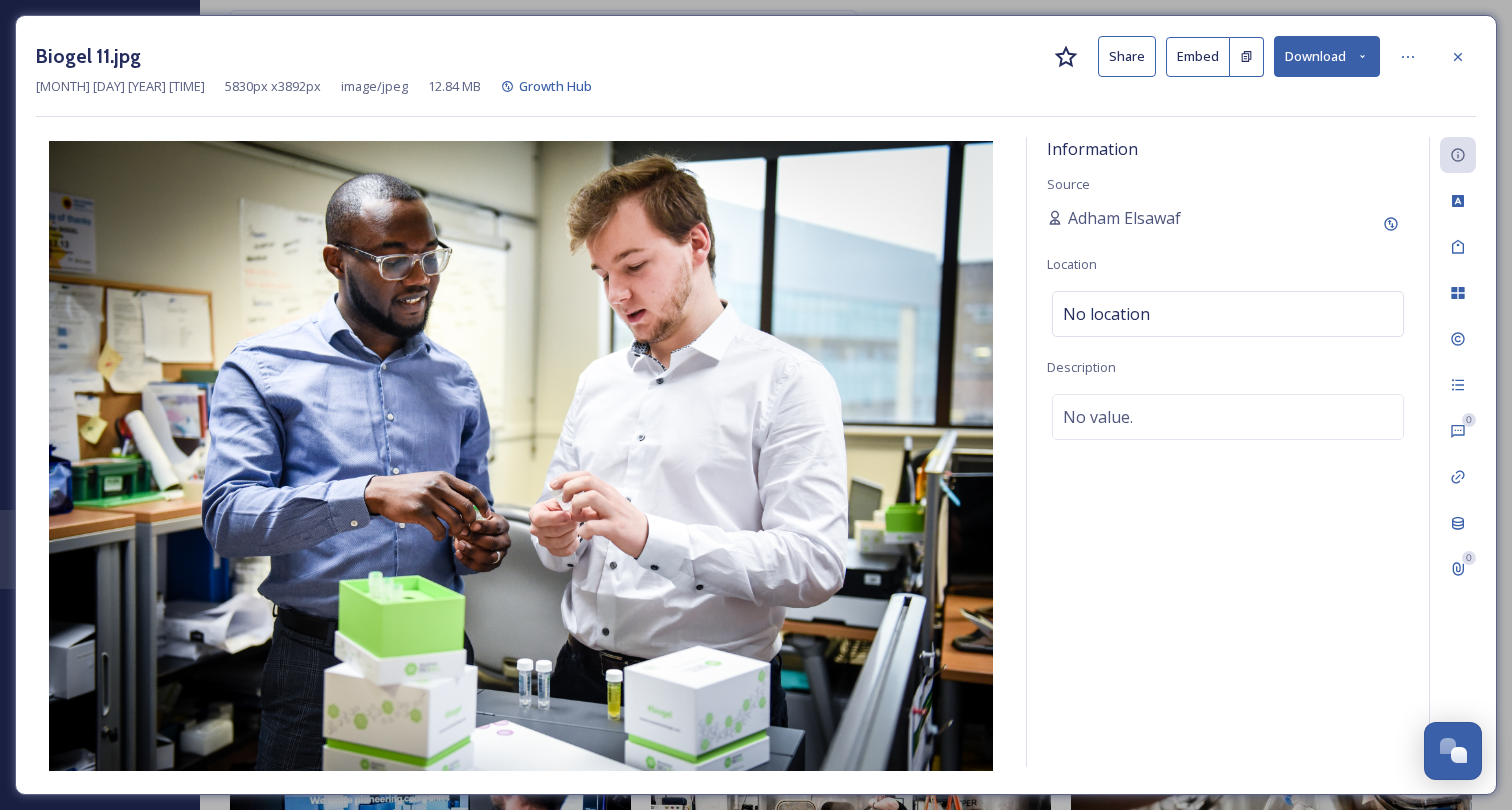 click on "[SOURCE] [NAME] [LOCATION] [DESCRIPTION] [VALUE] [NUMBER] [NUMBER]" at bounding box center (756, 405) 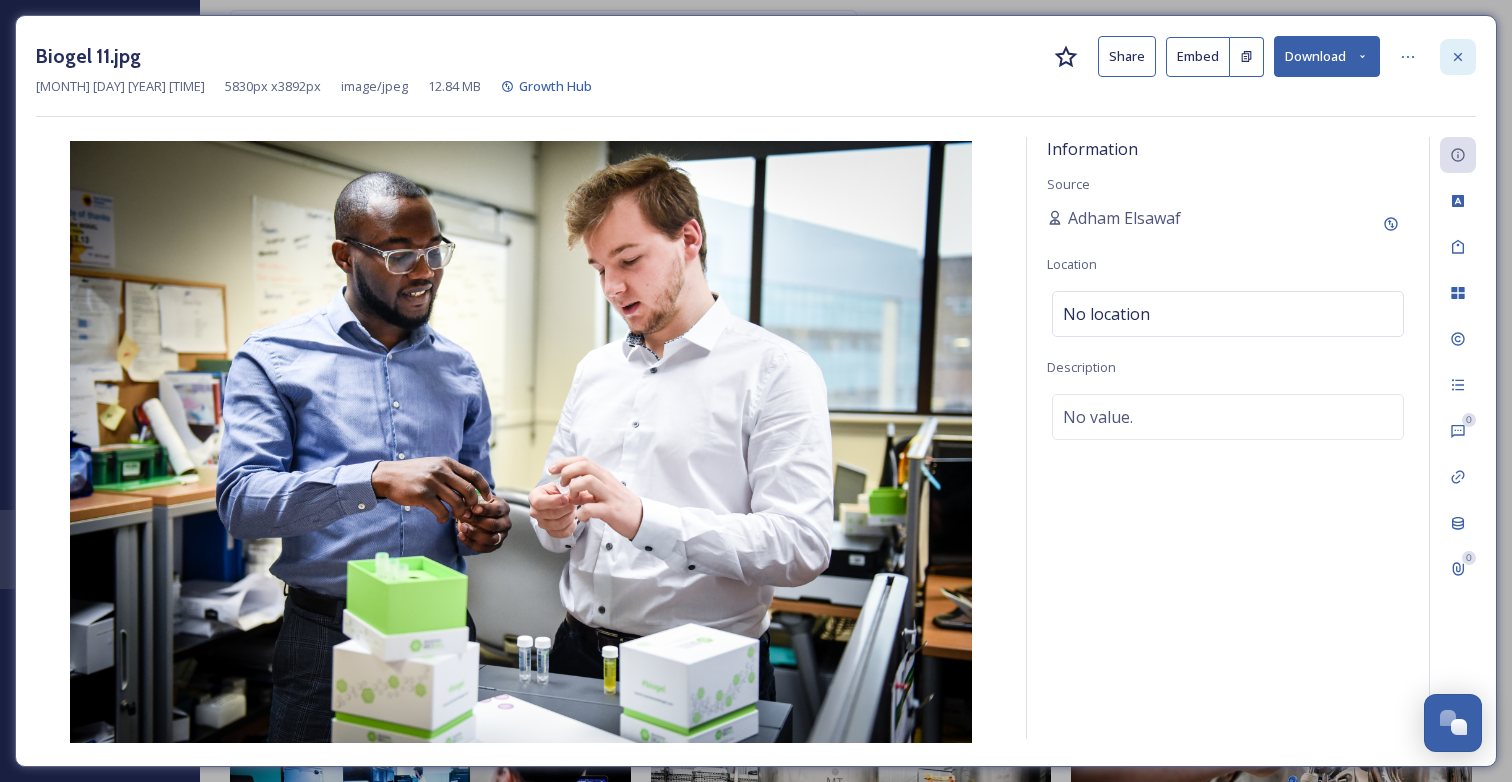 click 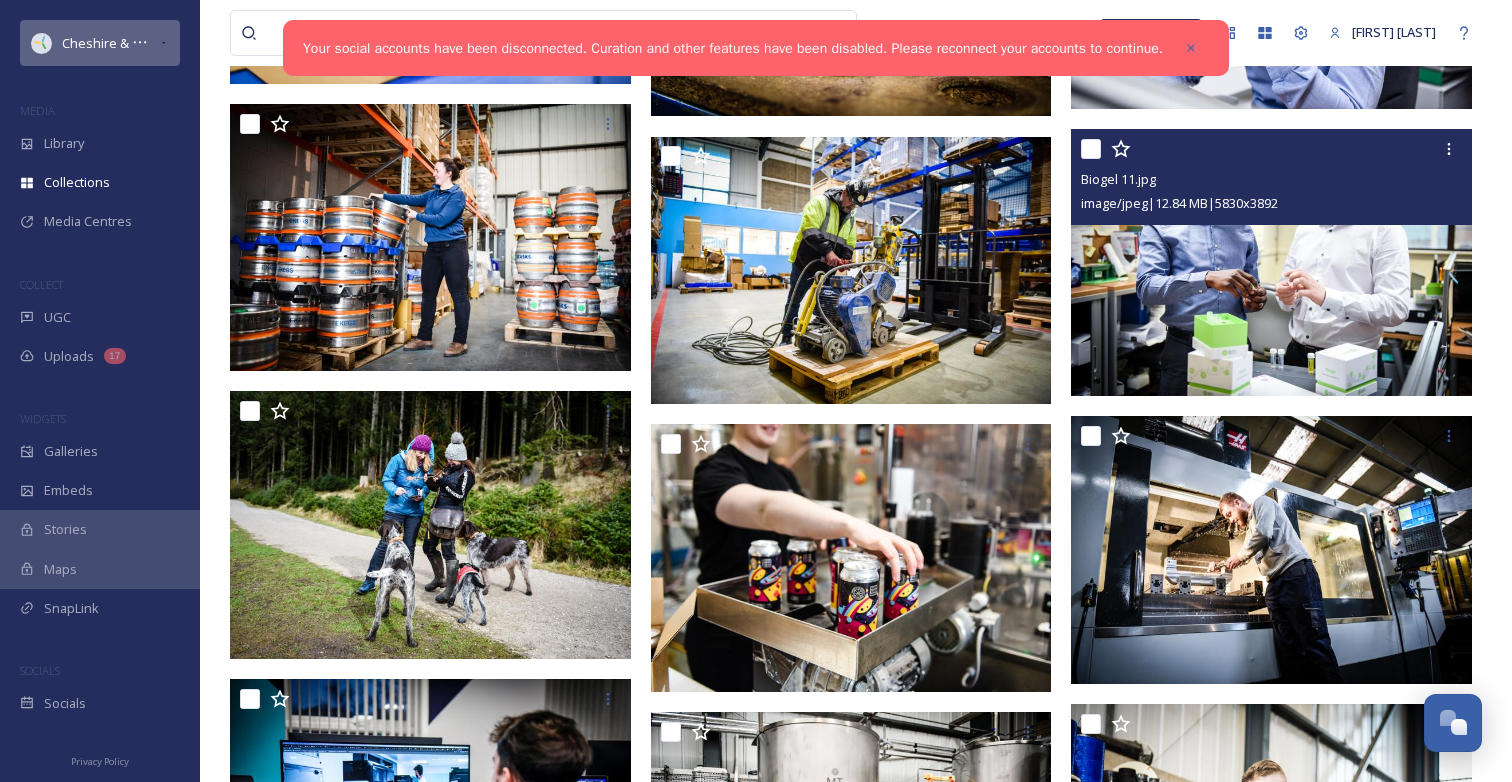 click on "Cheshire & Warrington LEP" at bounding box center [142, 43] 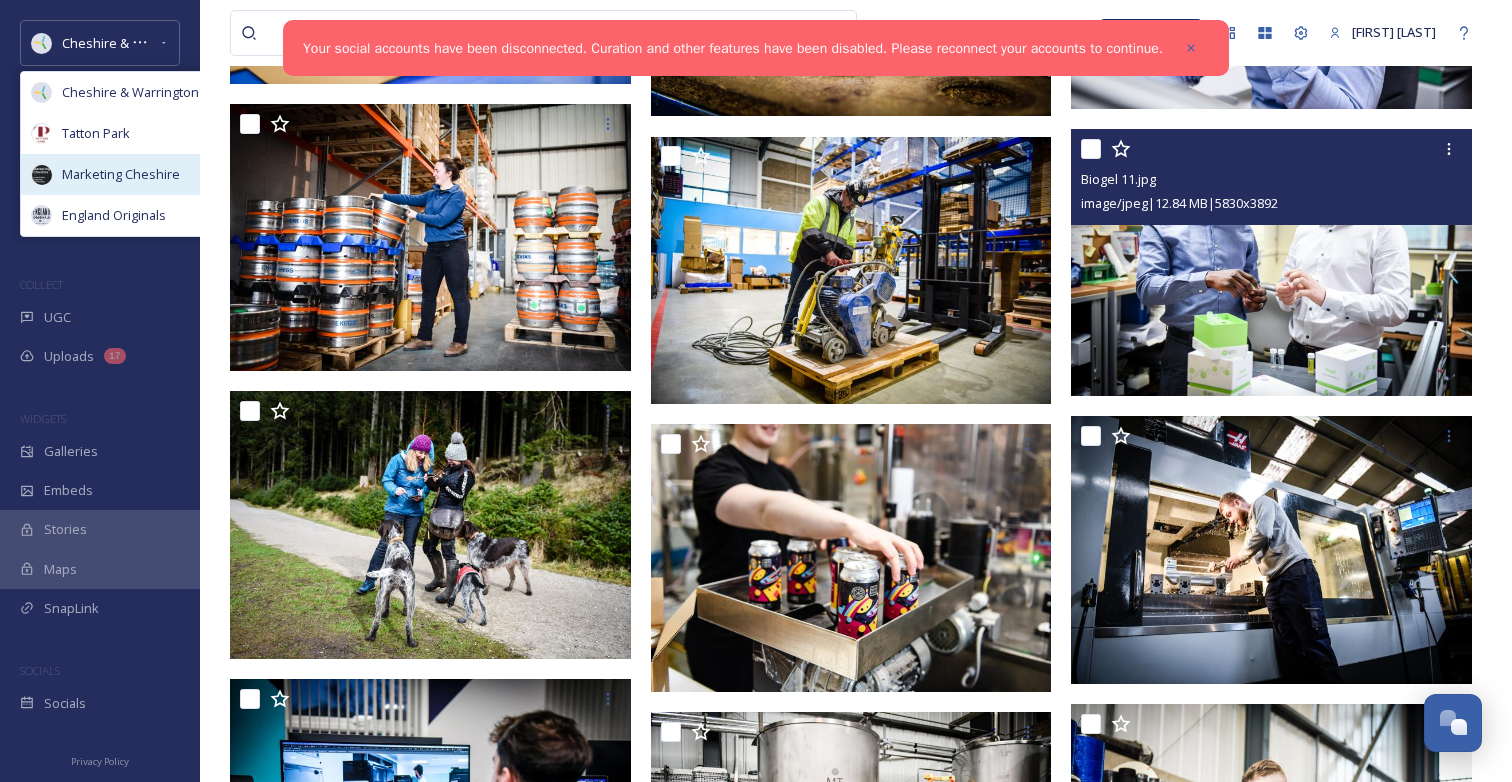 click on "Marketing Cheshire" at bounding box center [127, 174] 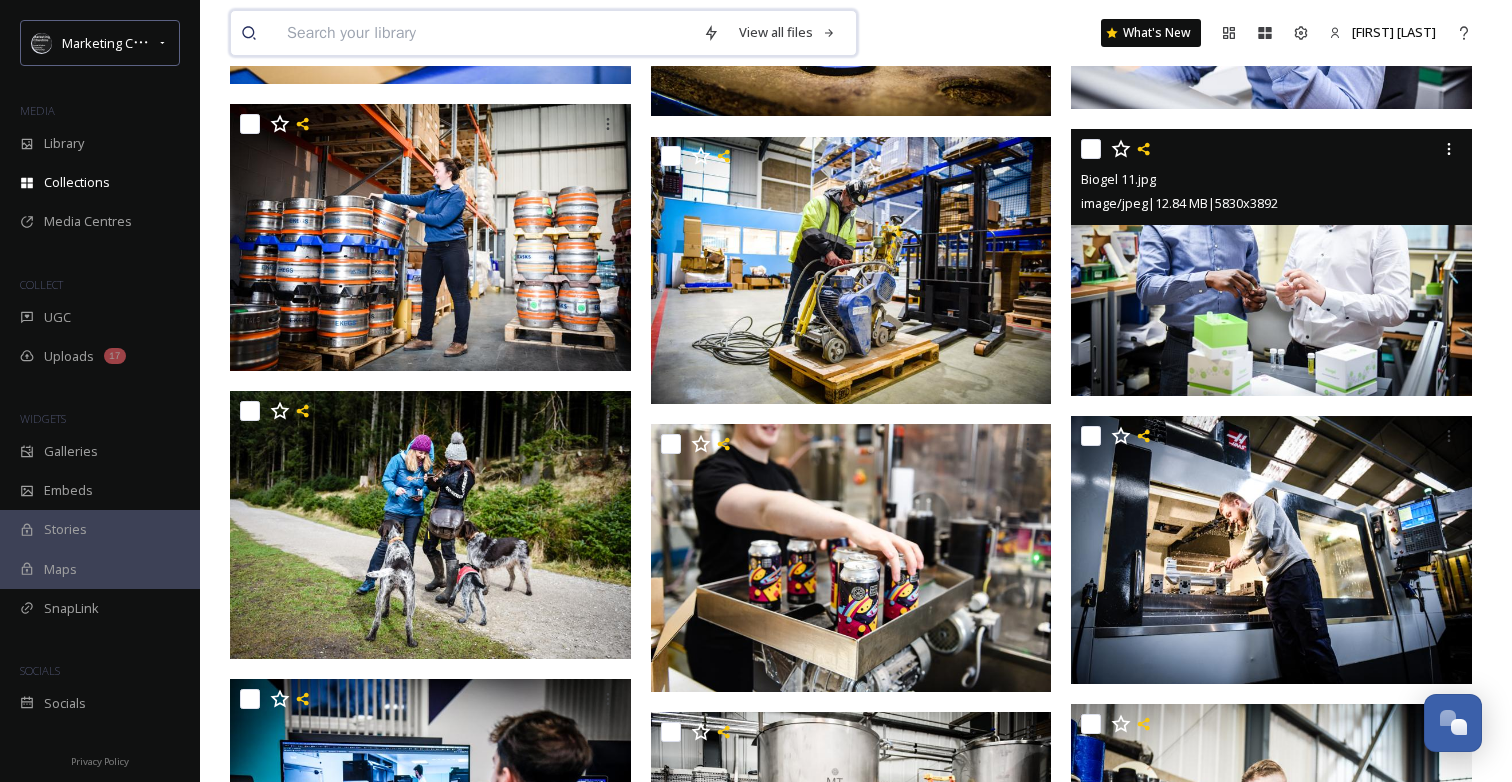 click at bounding box center [485, 33] 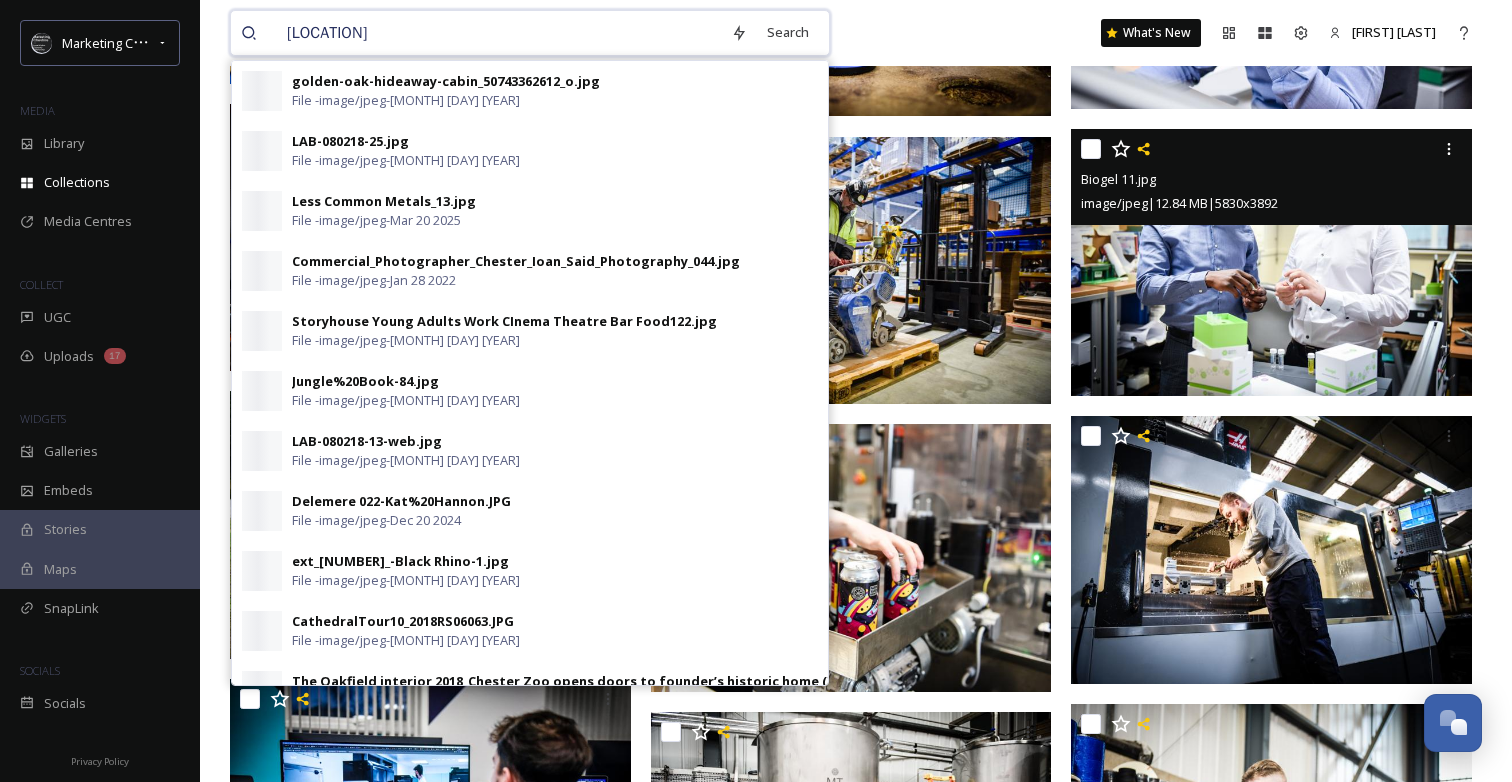 type on "[LOCATION]" 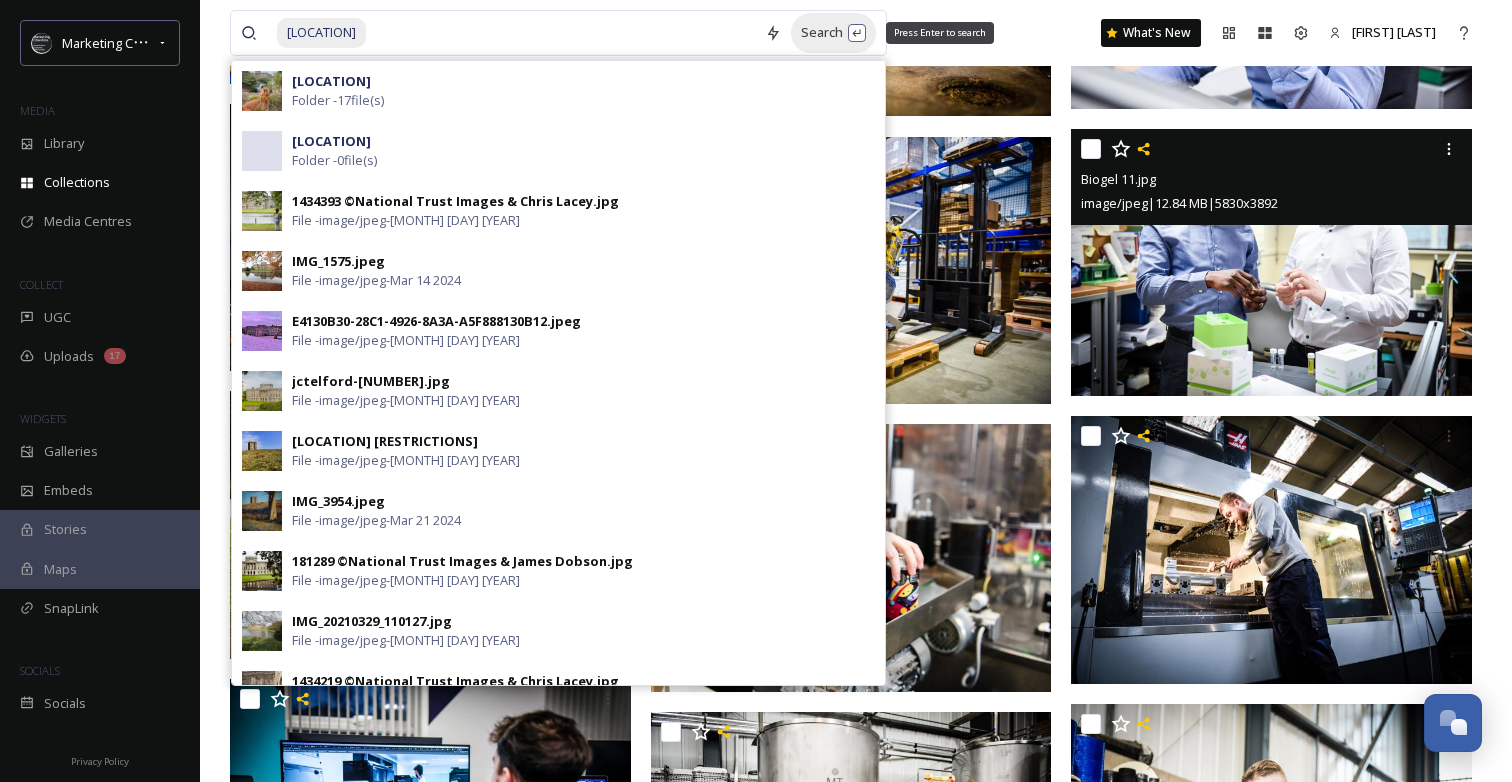 click on "Search Press Enter to search" at bounding box center (833, 32) 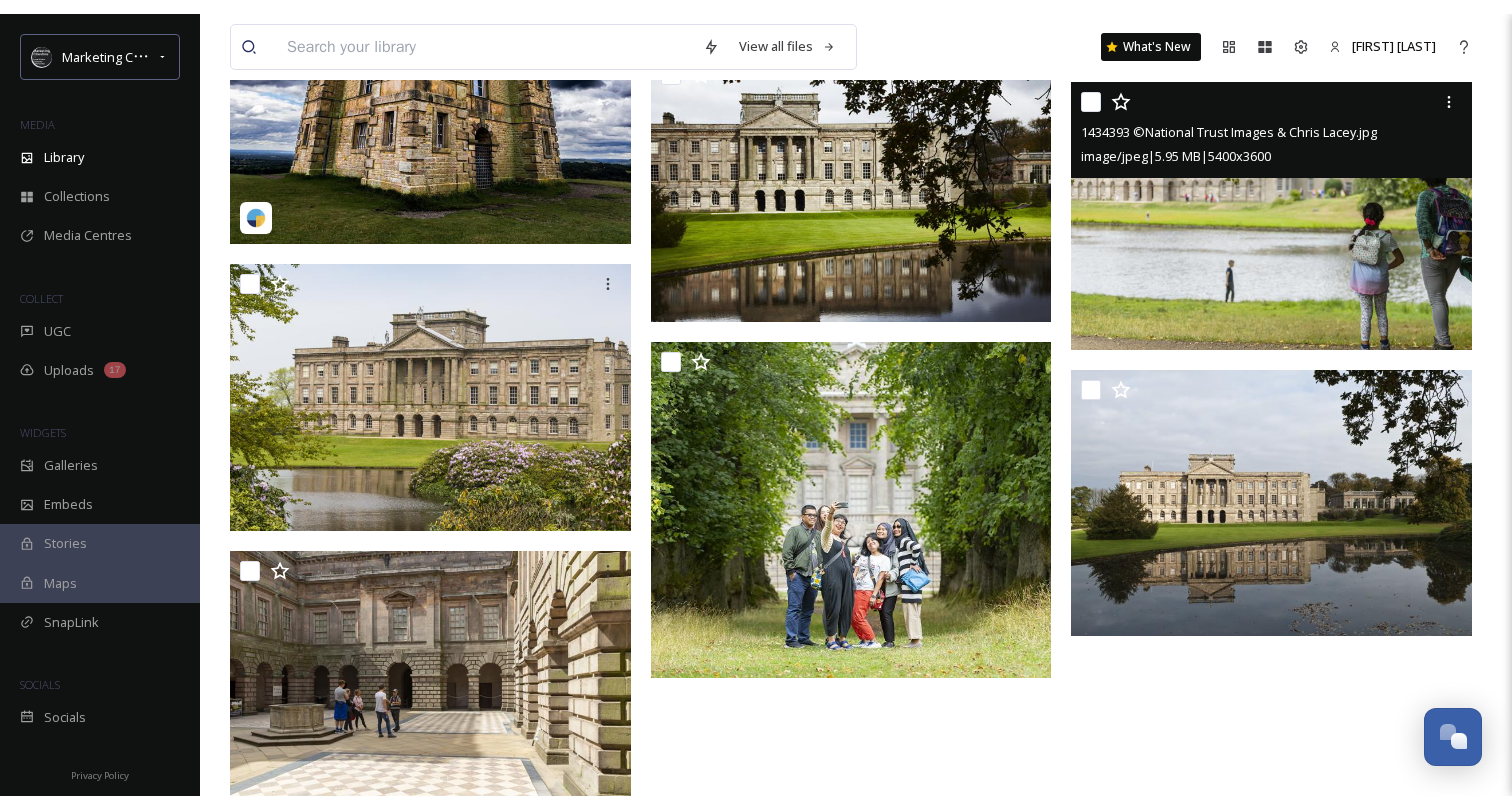 scroll, scrollTop: 1829, scrollLeft: 0, axis: vertical 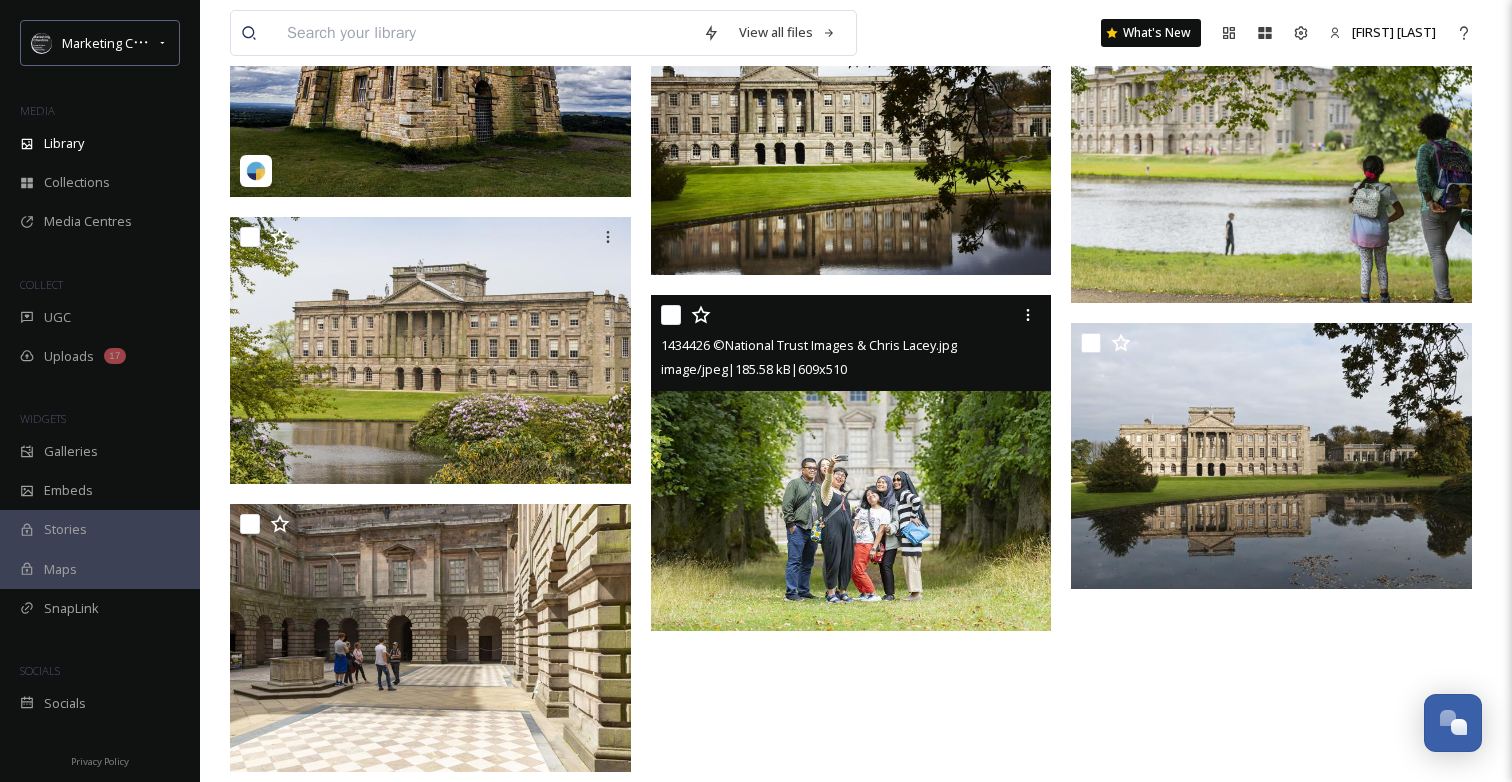 click at bounding box center [851, 463] 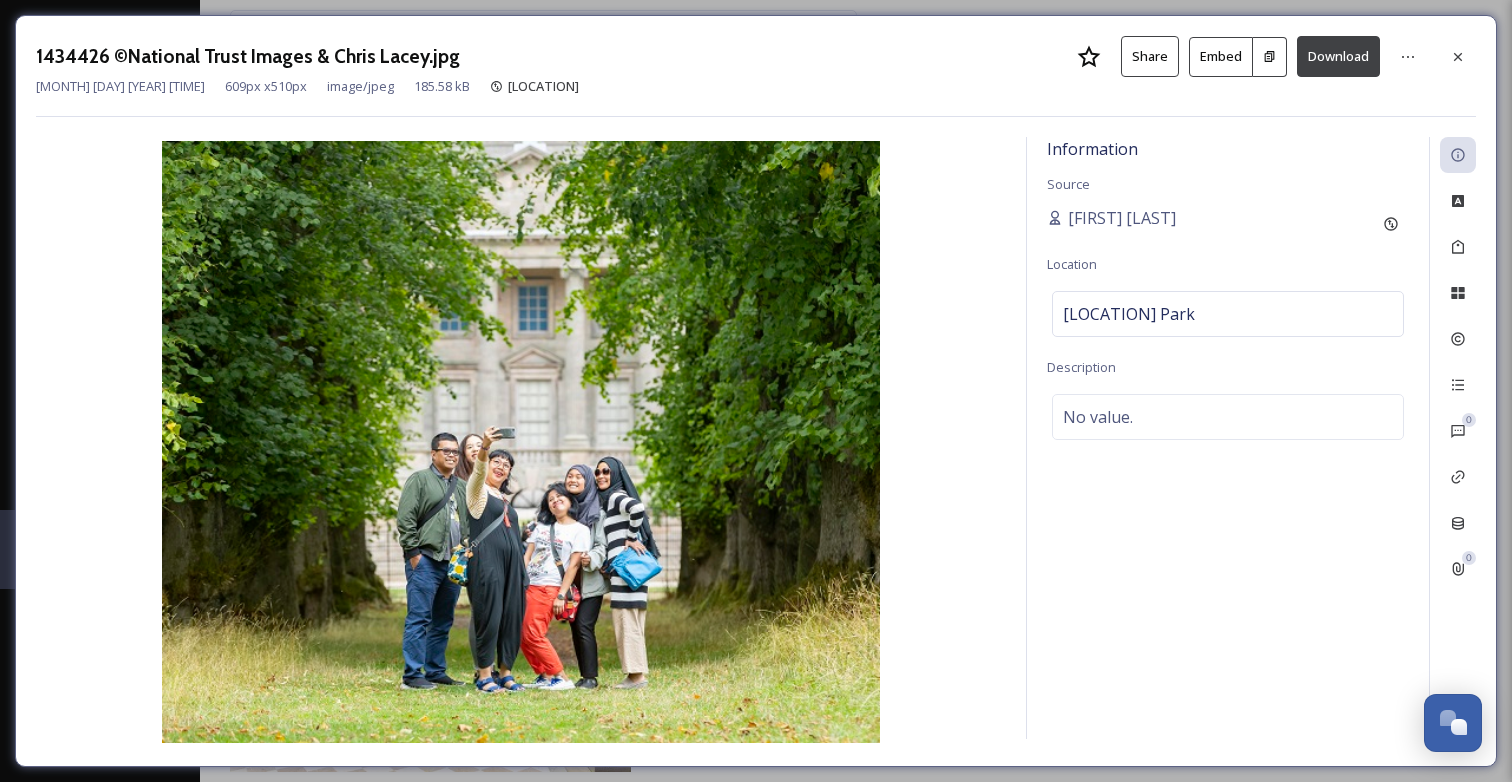 click on "Download" at bounding box center (1338, 56) 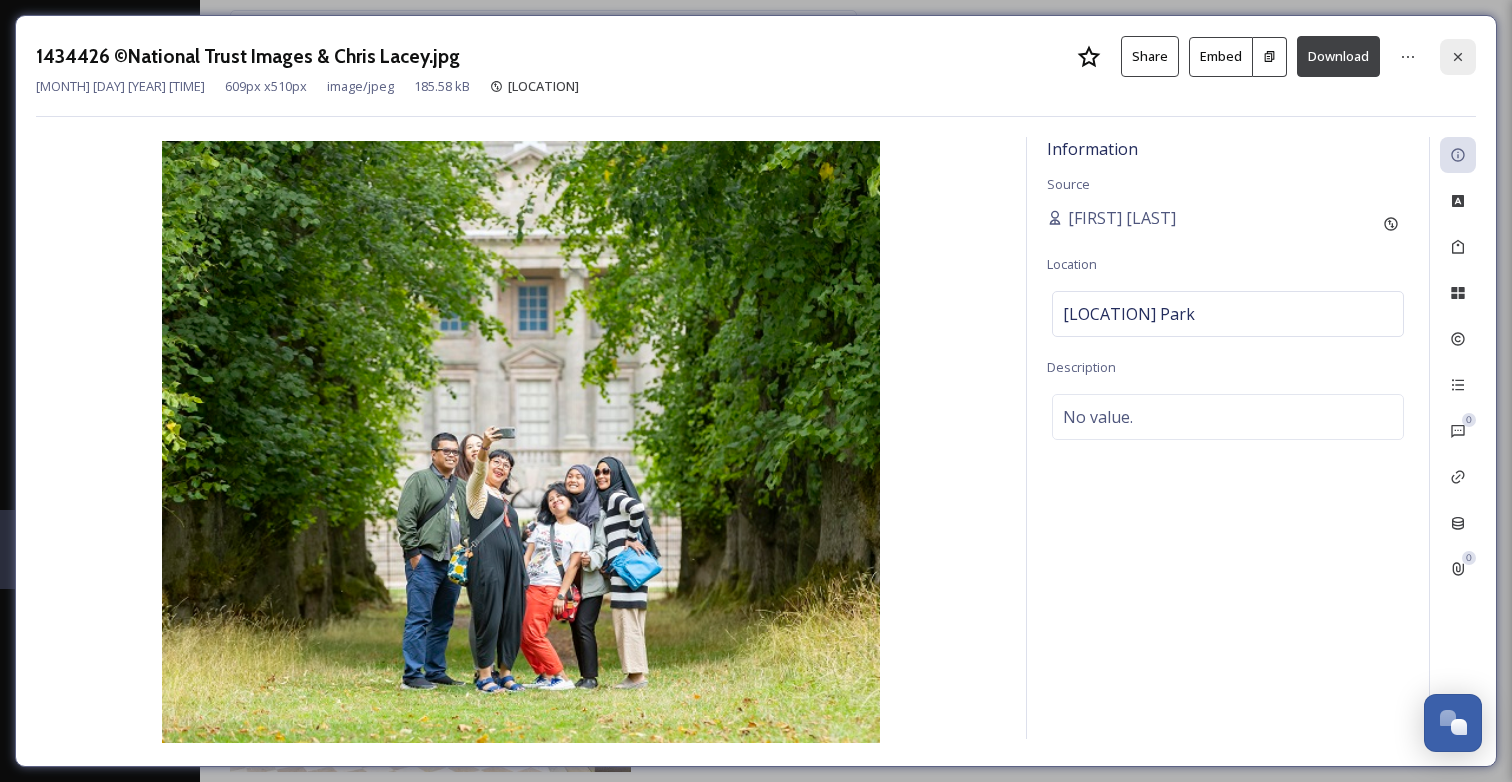 click 